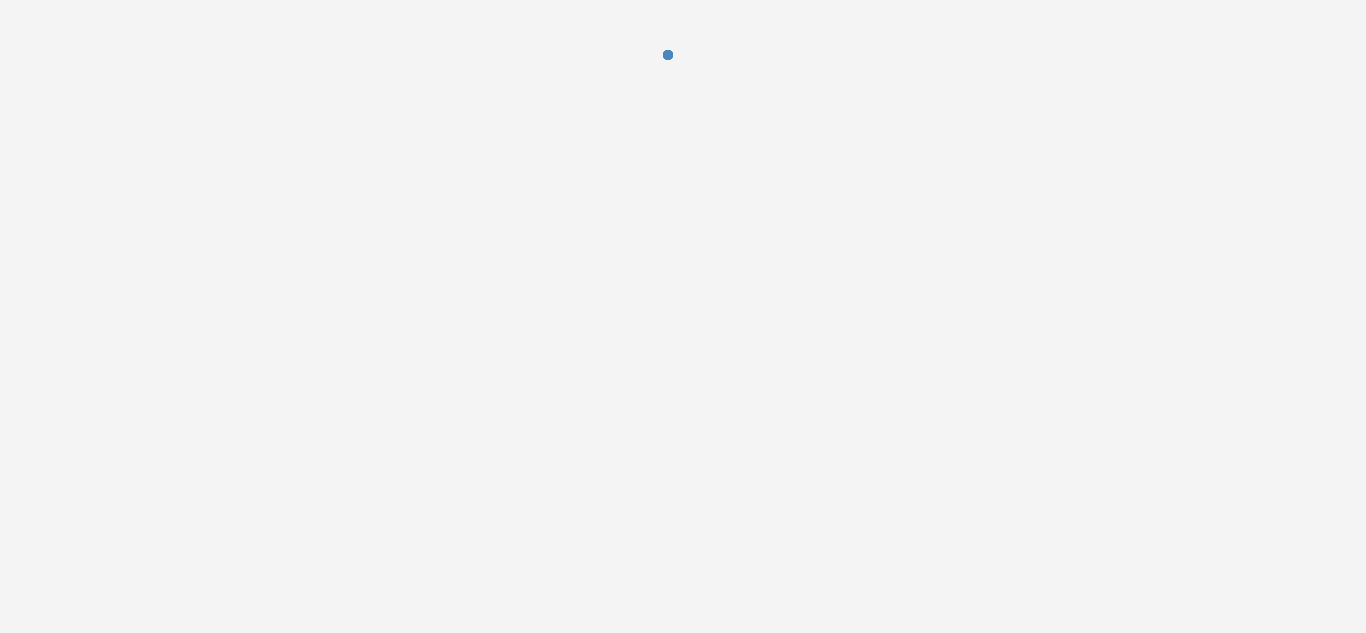 scroll, scrollTop: 0, scrollLeft: 0, axis: both 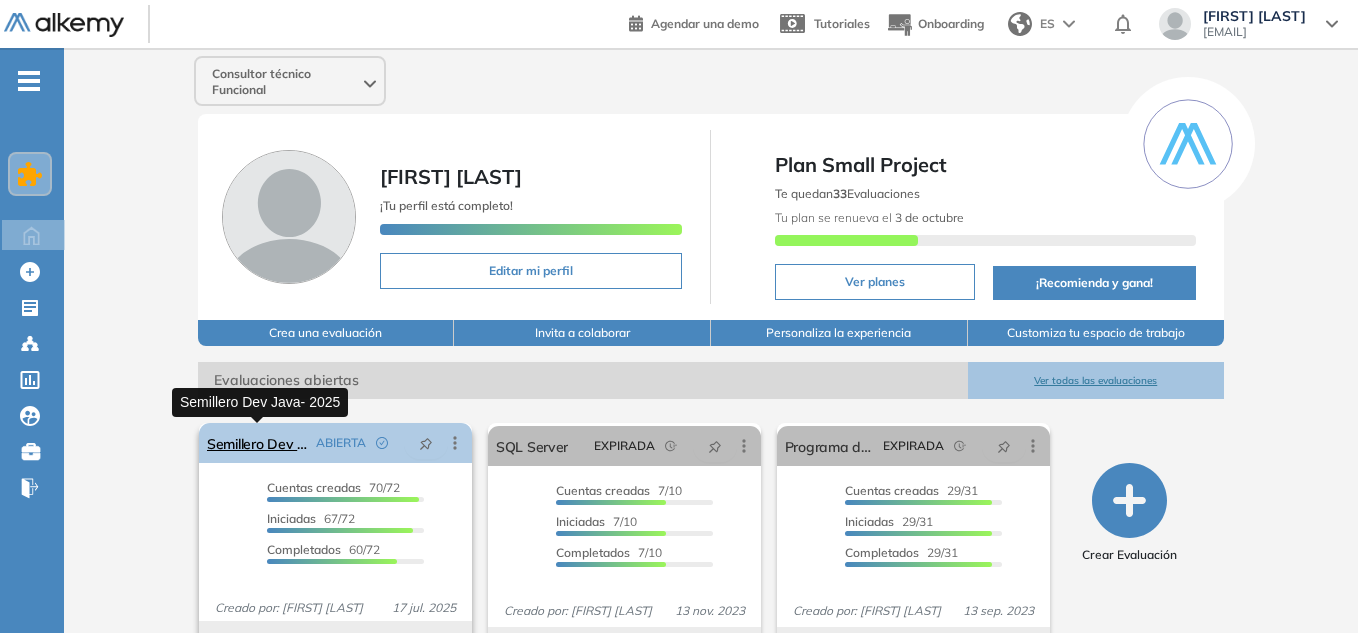 click on "Semillero Dev Java- 2025" at bounding box center [257, 443] 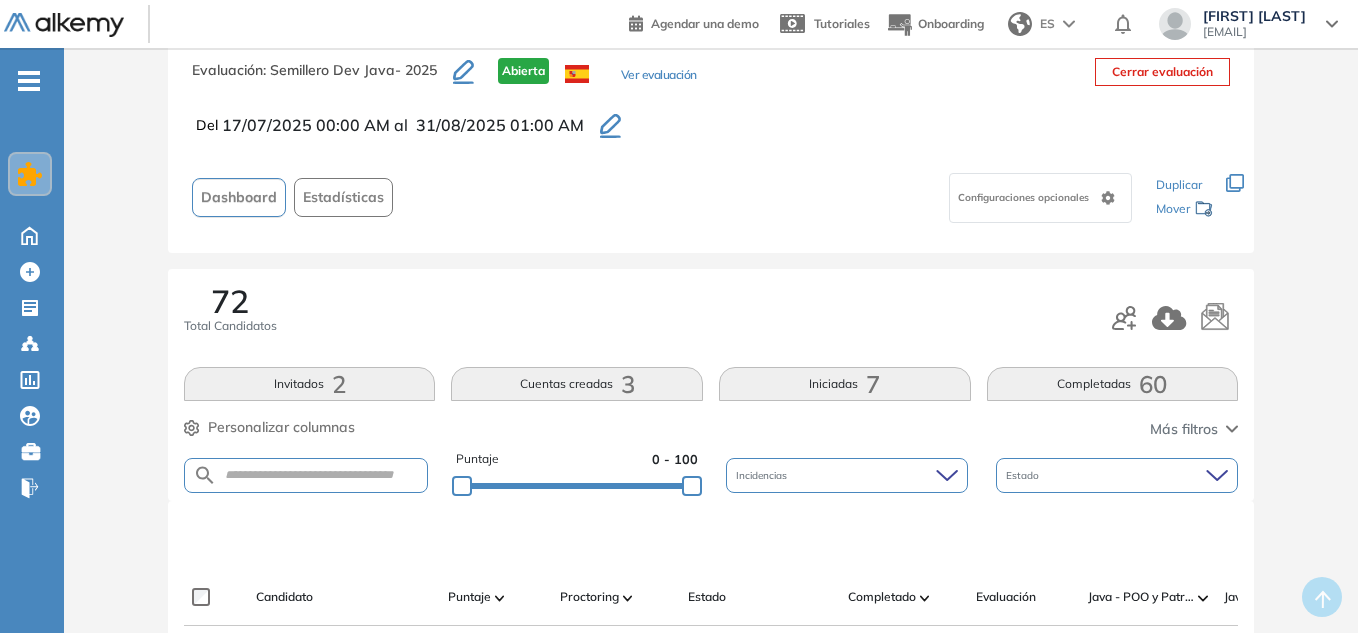 scroll, scrollTop: 100, scrollLeft: 0, axis: vertical 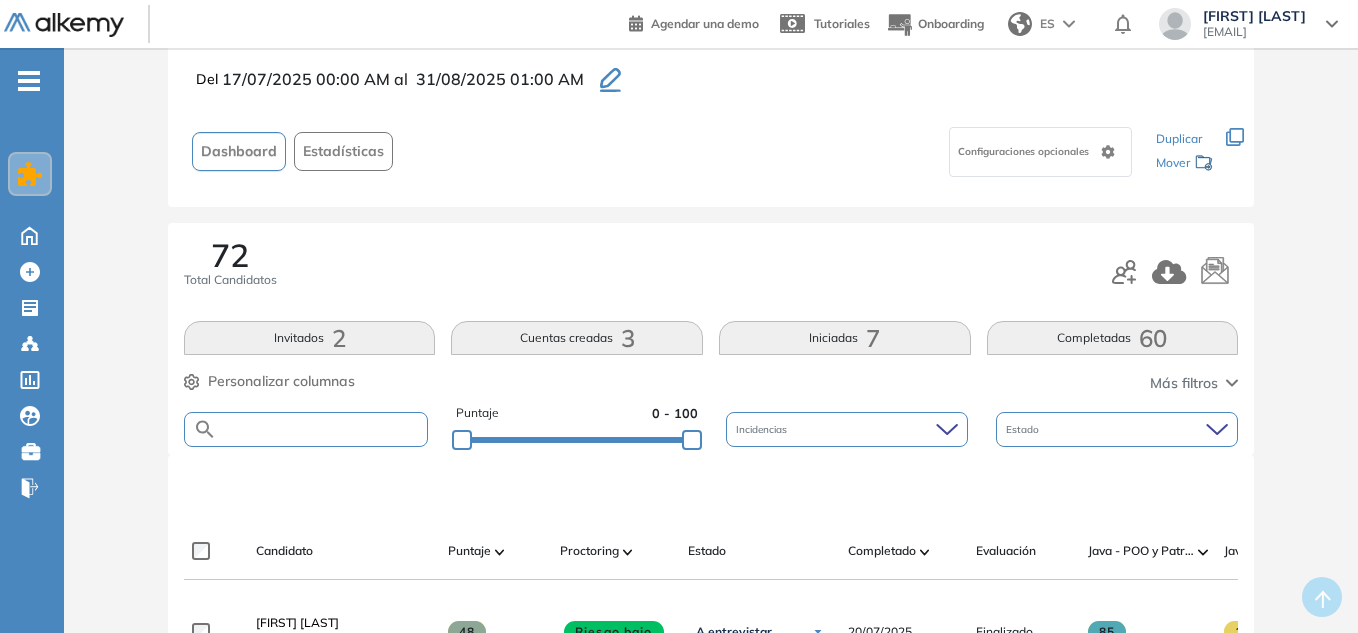 click at bounding box center (322, 429) 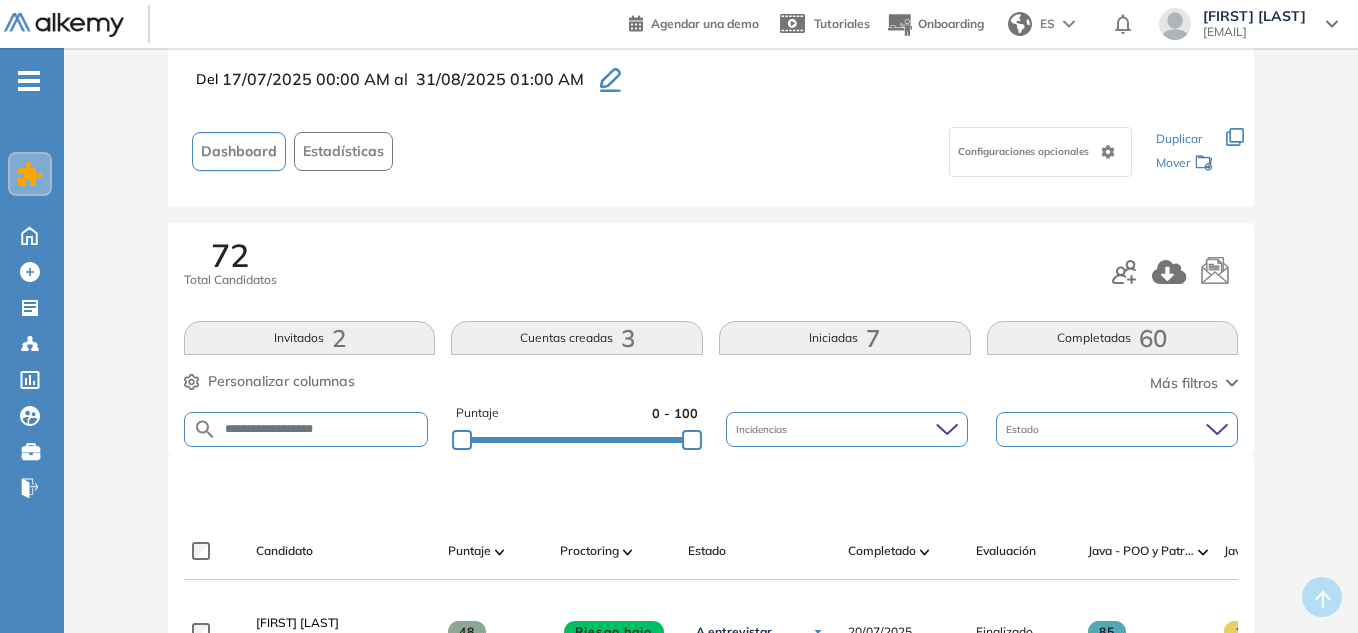 type on "**********" 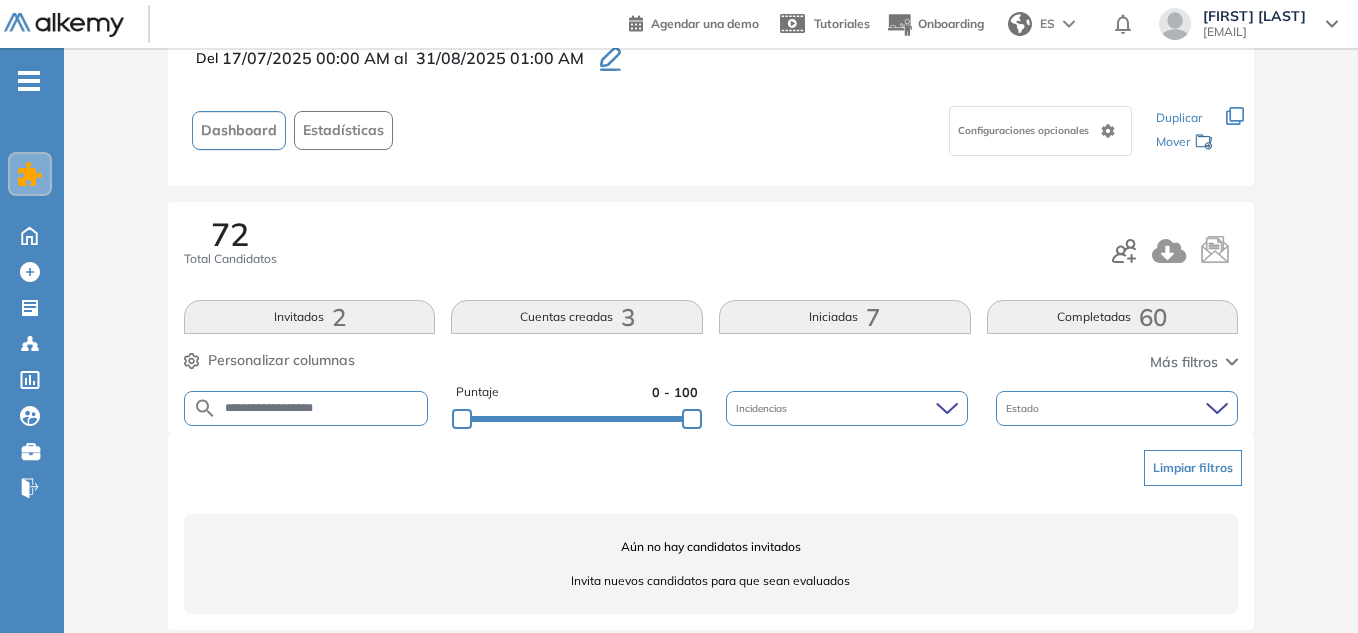 scroll, scrollTop: 142, scrollLeft: 0, axis: vertical 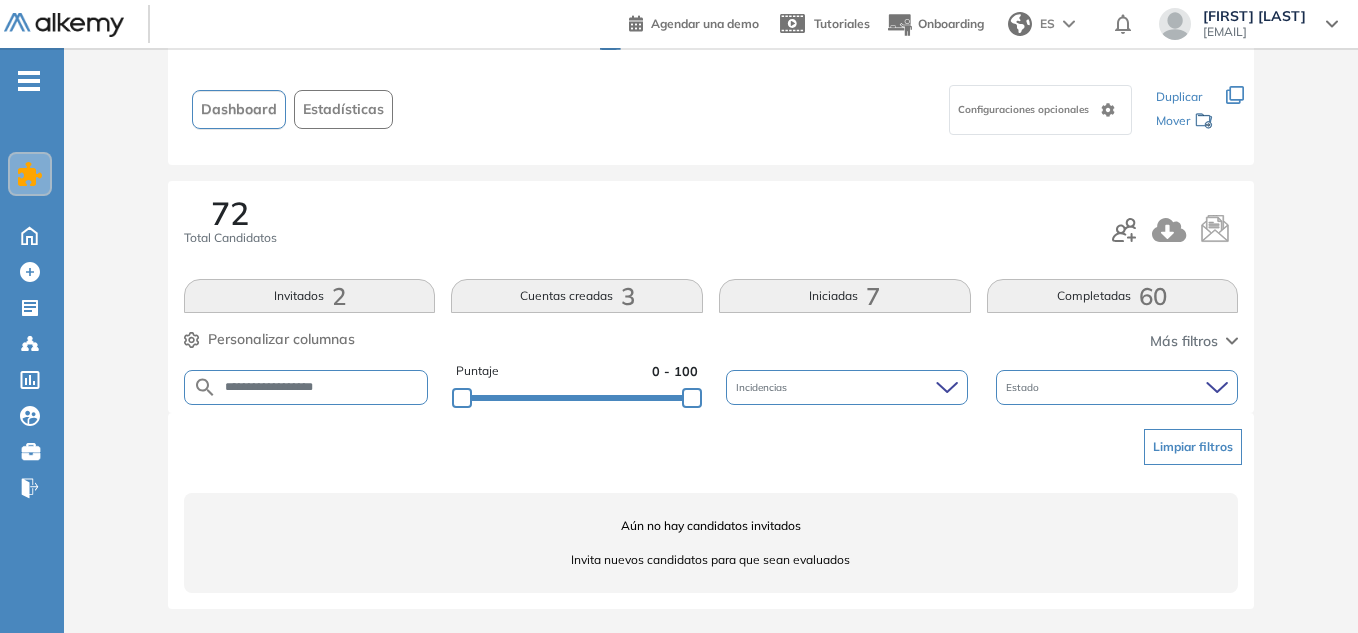 click on "Completadas 60" at bounding box center (1113, 296) 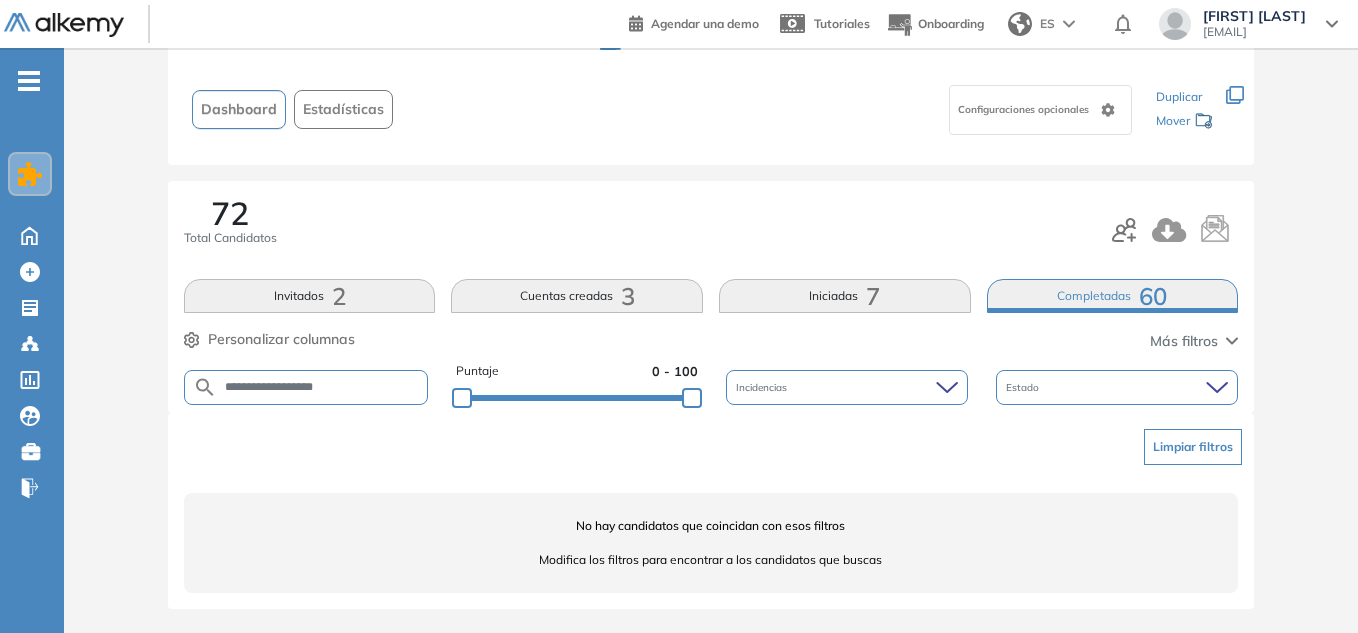 click on "Completadas 60" at bounding box center [1113, 296] 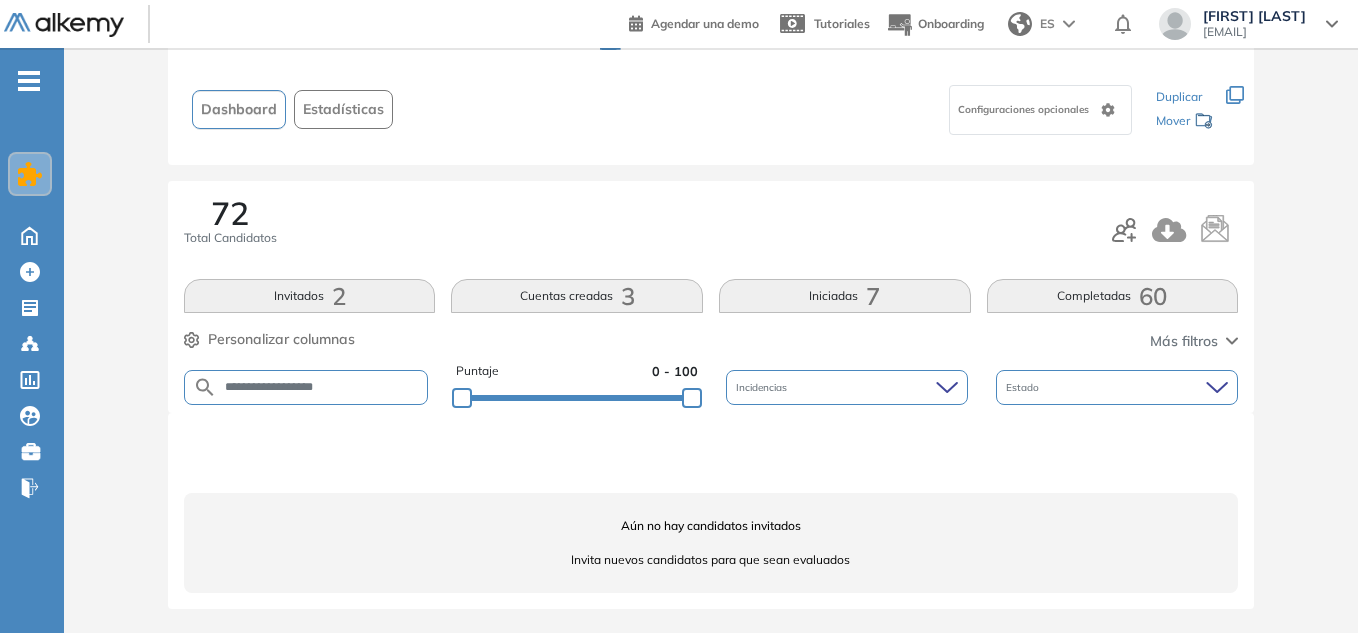 click on "Completadas 60" at bounding box center [1113, 296] 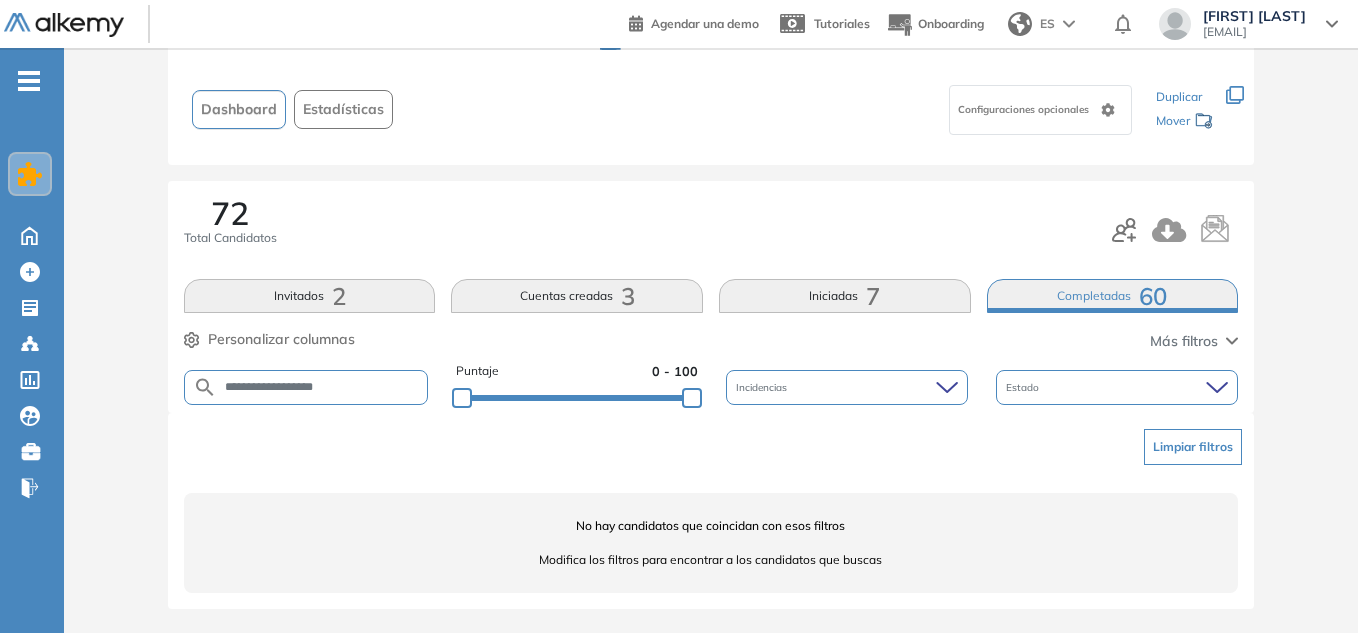click on "**********" at bounding box center [322, 387] 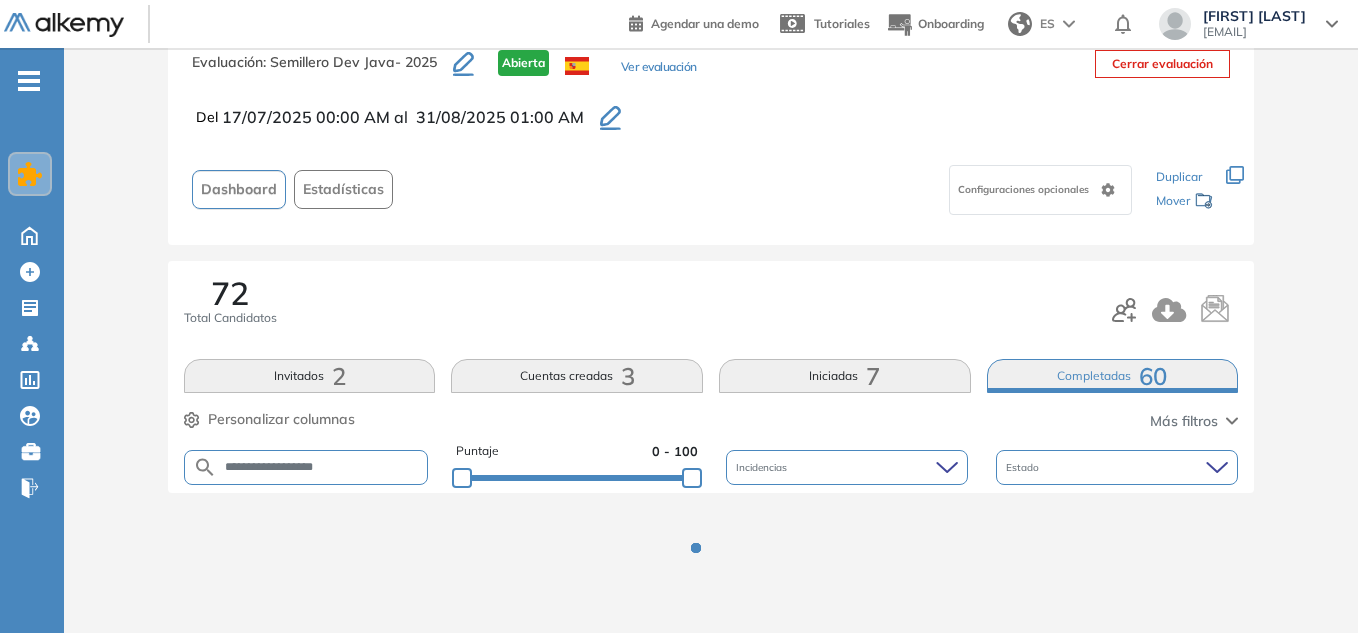 scroll, scrollTop: 142, scrollLeft: 0, axis: vertical 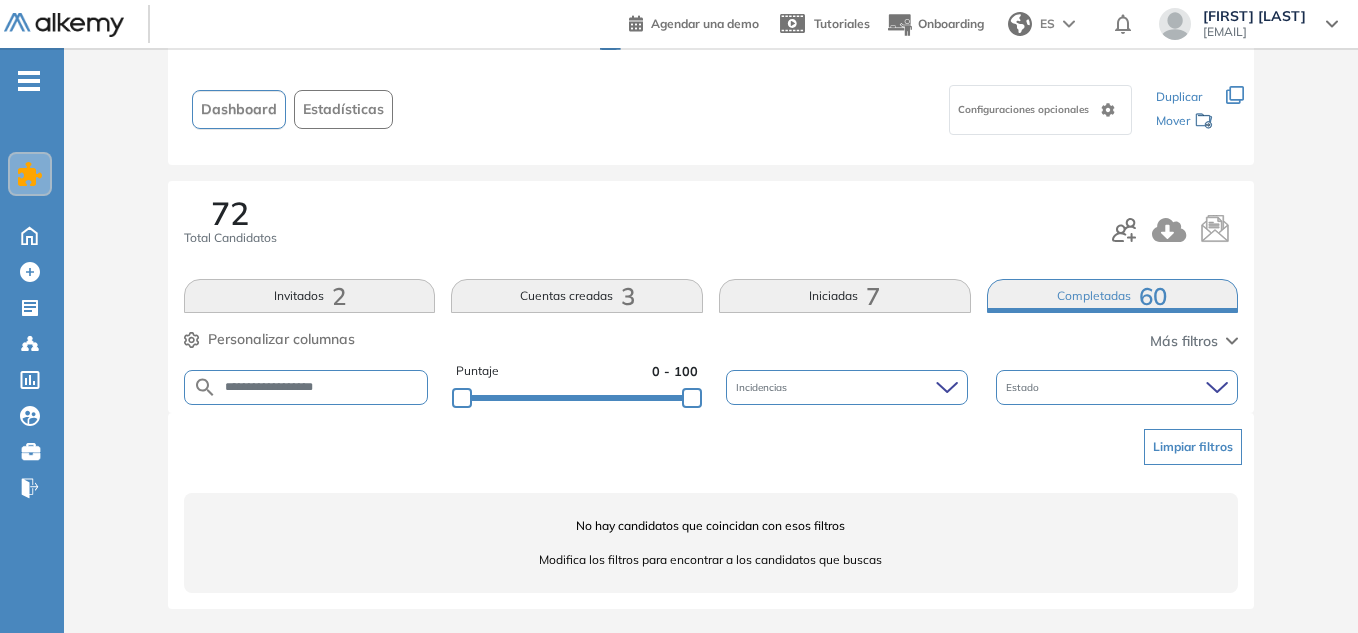 click on "**********" at bounding box center (322, 387) 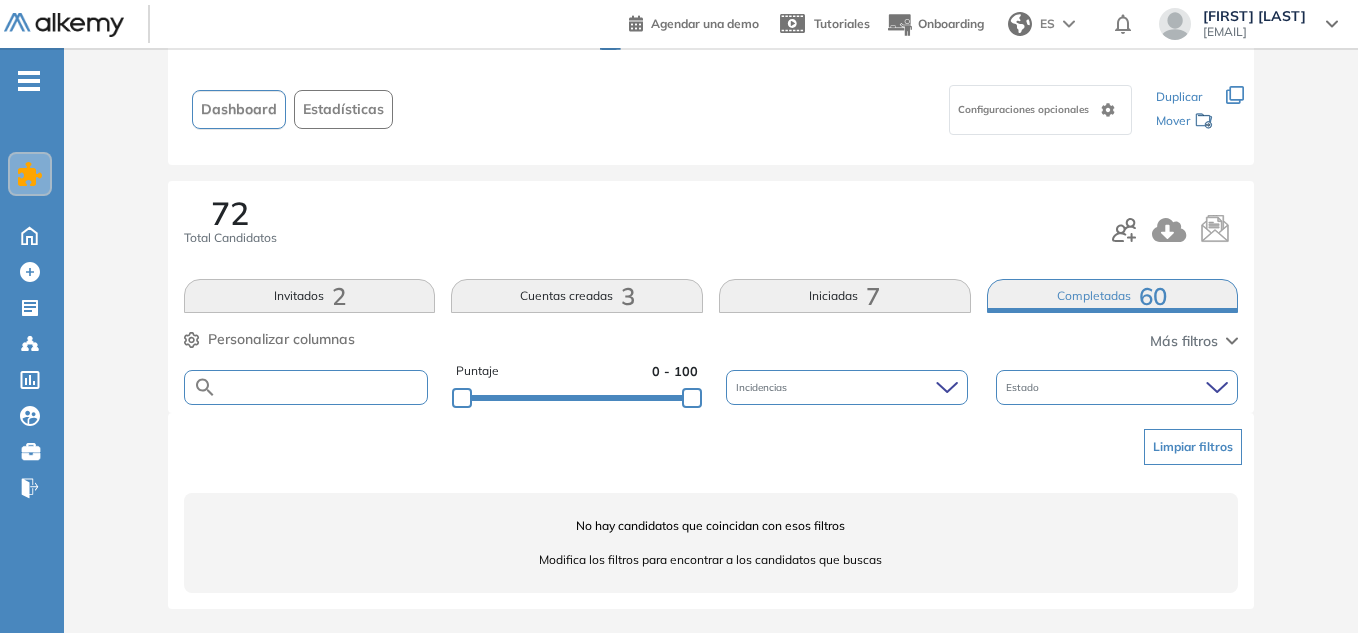 paste on "**********" 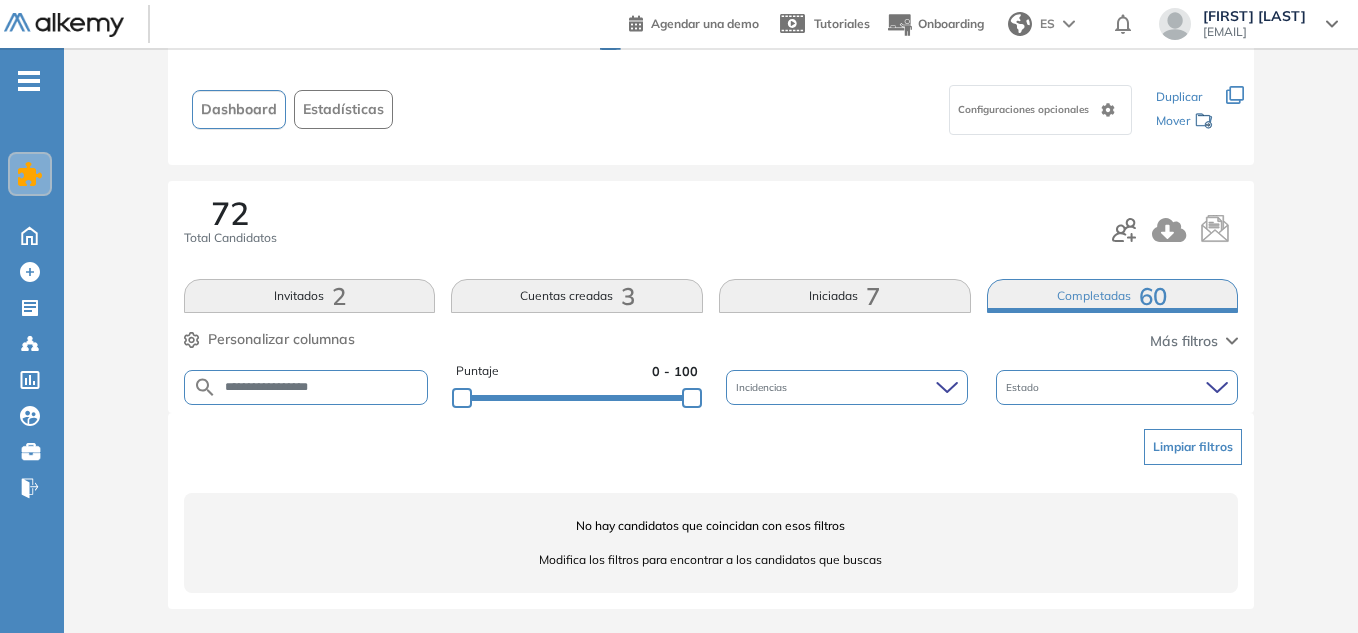 type on "**********" 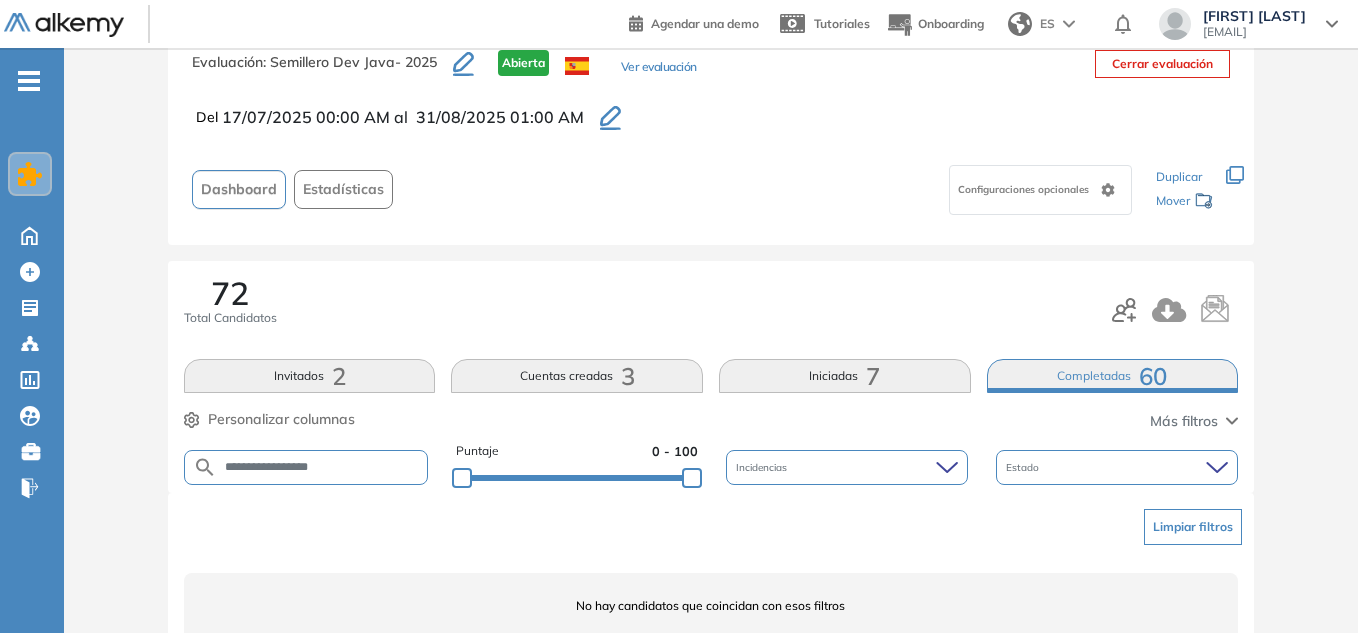 scroll, scrollTop: 142, scrollLeft: 0, axis: vertical 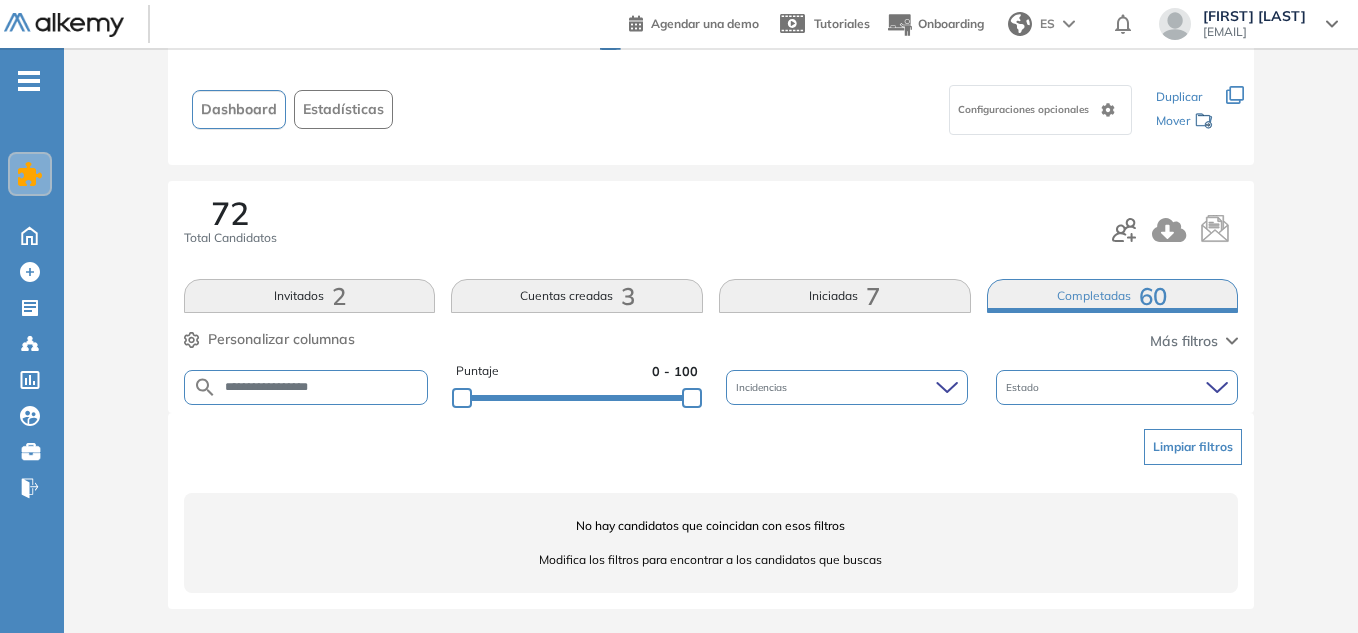 drag, startPoint x: 333, startPoint y: 389, endPoint x: 175, endPoint y: 445, distance: 167.63054 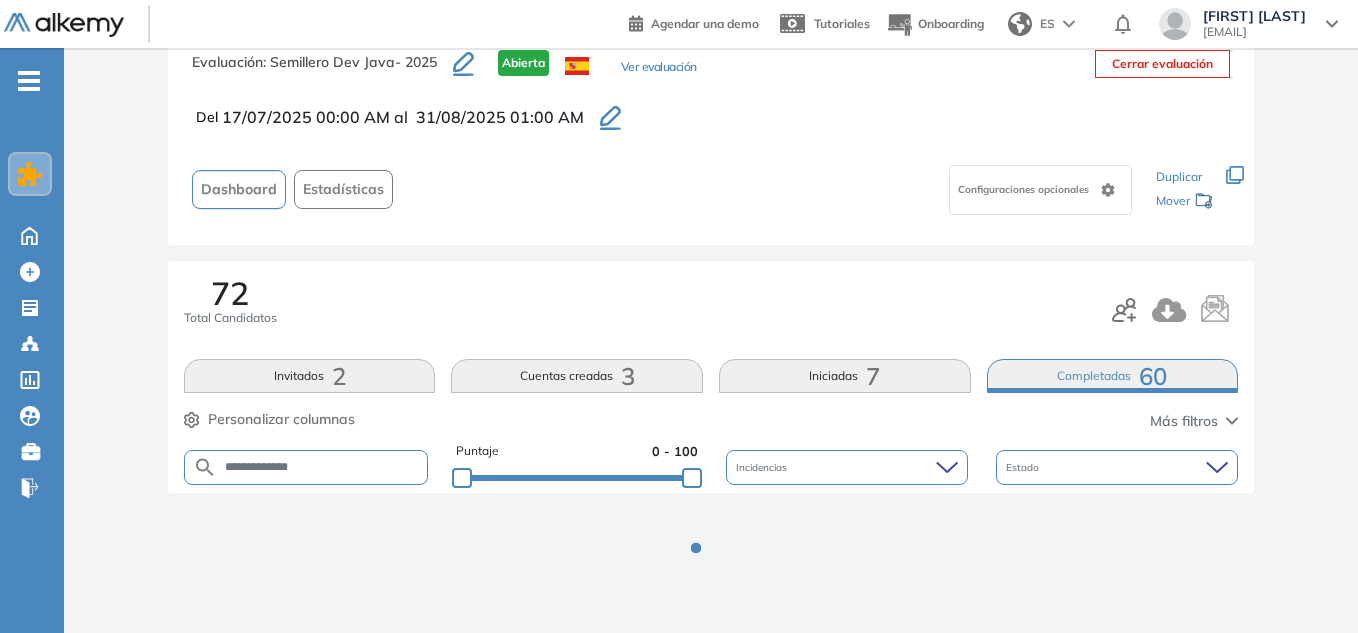 scroll, scrollTop: 142, scrollLeft: 0, axis: vertical 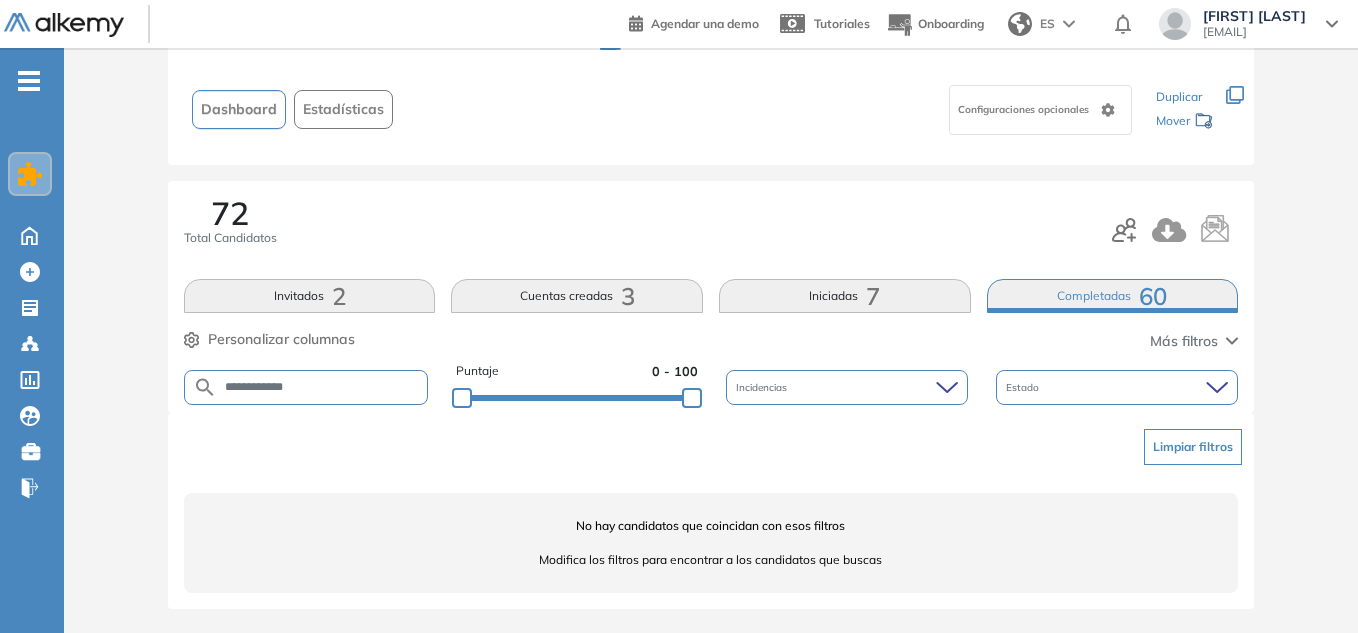 type on "**********" 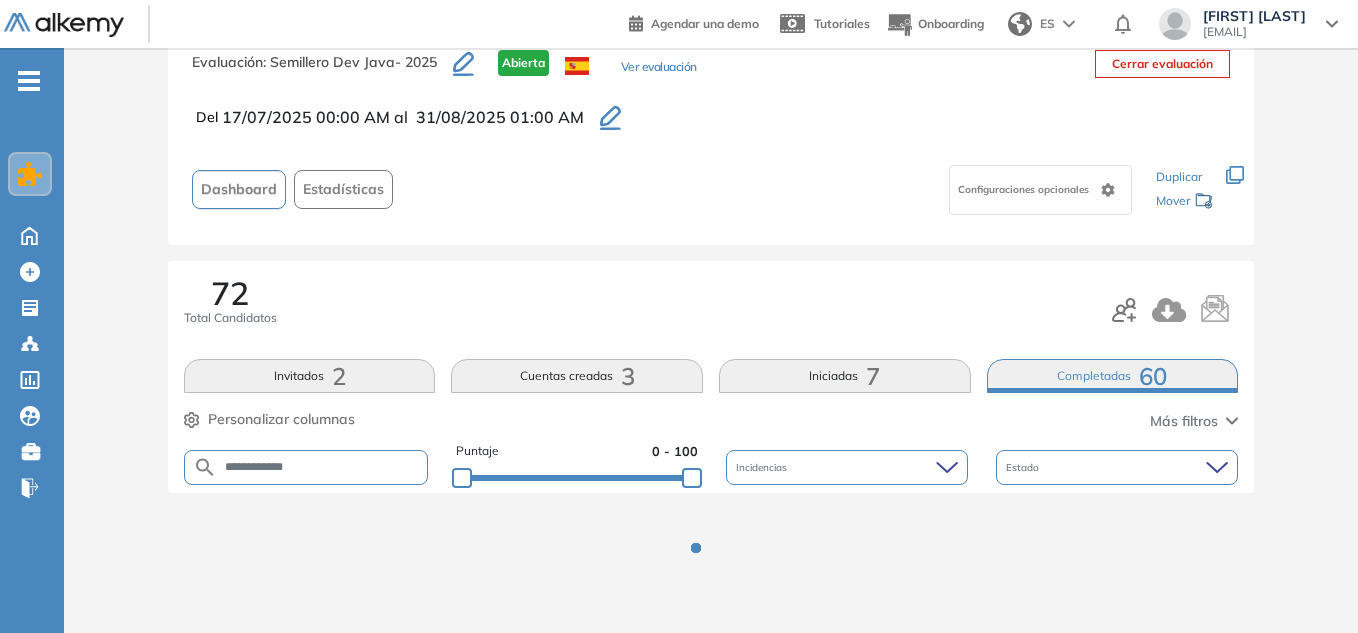scroll, scrollTop: 142, scrollLeft: 0, axis: vertical 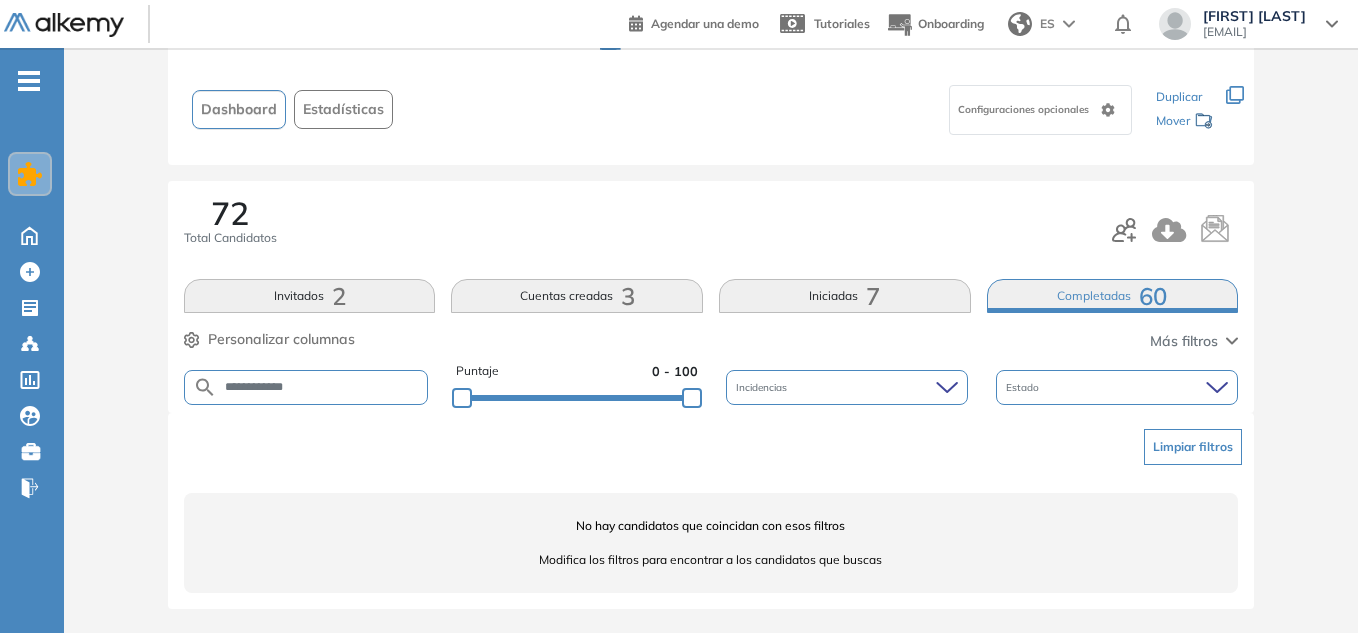 click on "**********" at bounding box center [711, 297] 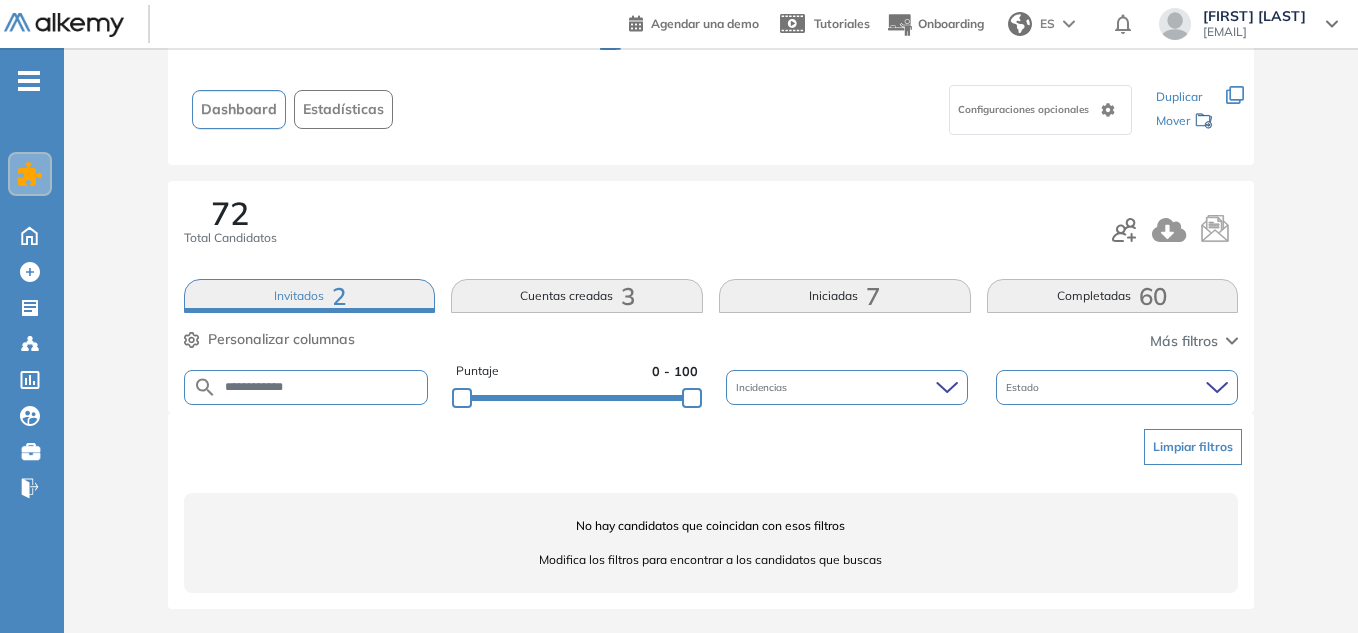 type 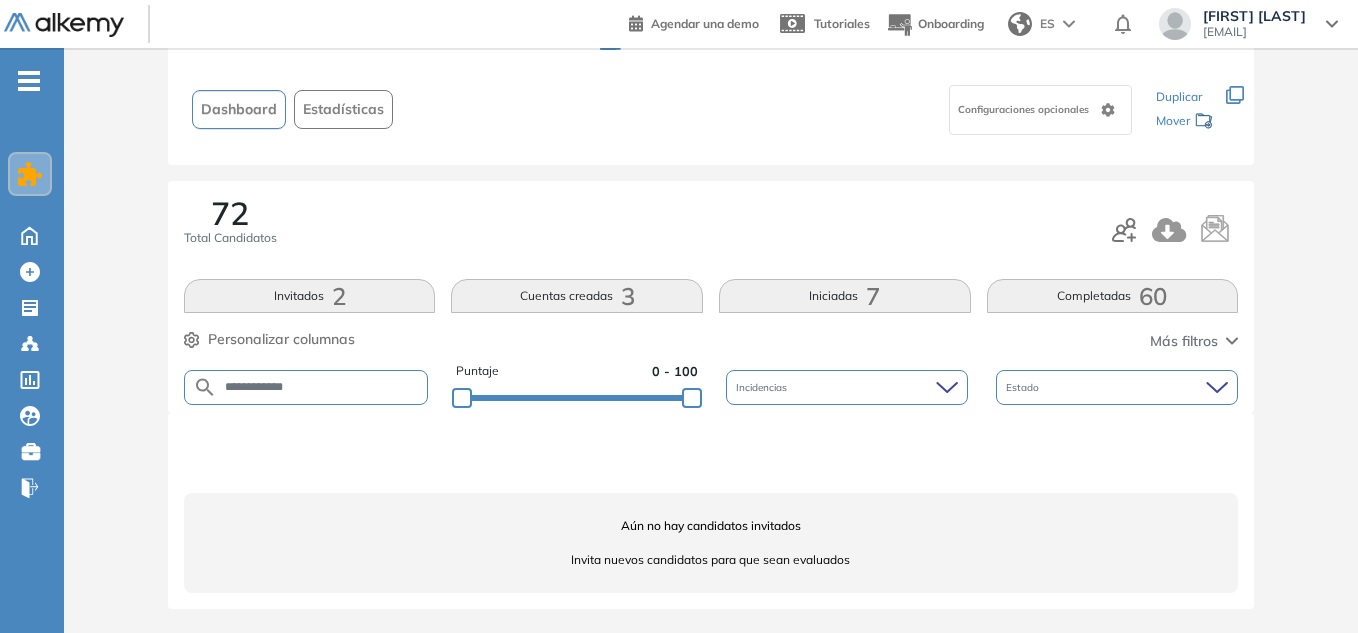 click on "**********" at bounding box center (306, 387) 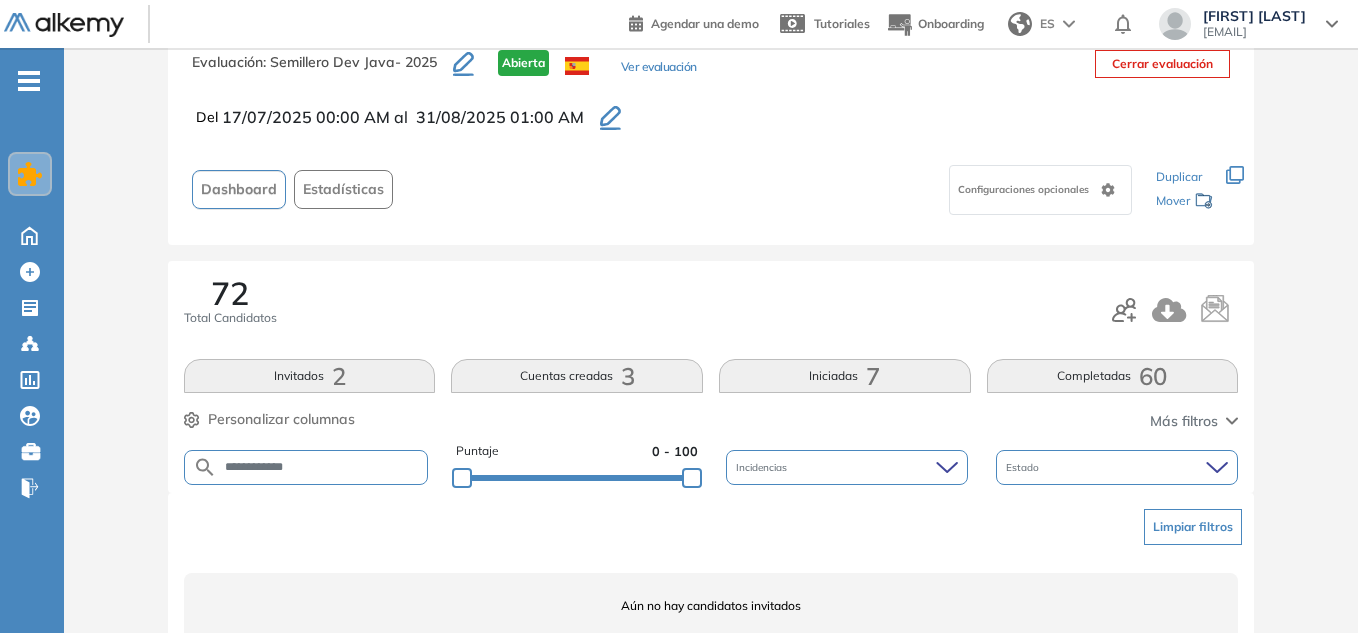 scroll, scrollTop: 142, scrollLeft: 0, axis: vertical 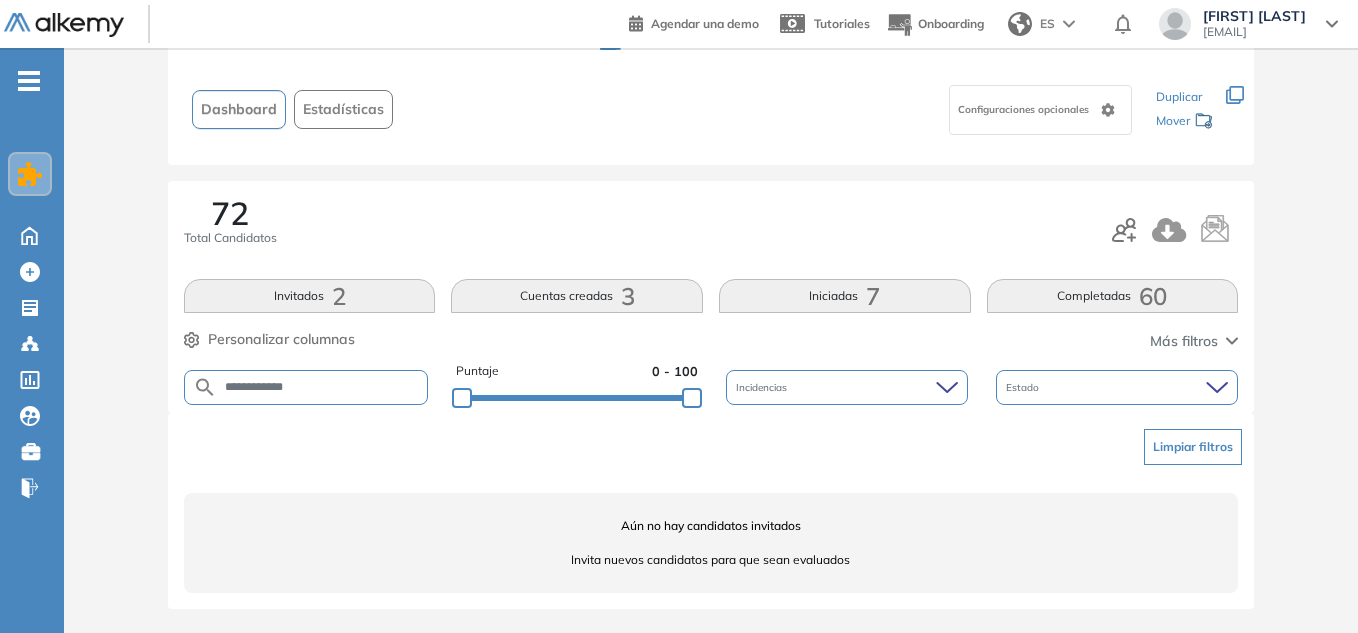 click on "Cuentas creadas 3" at bounding box center (577, 296) 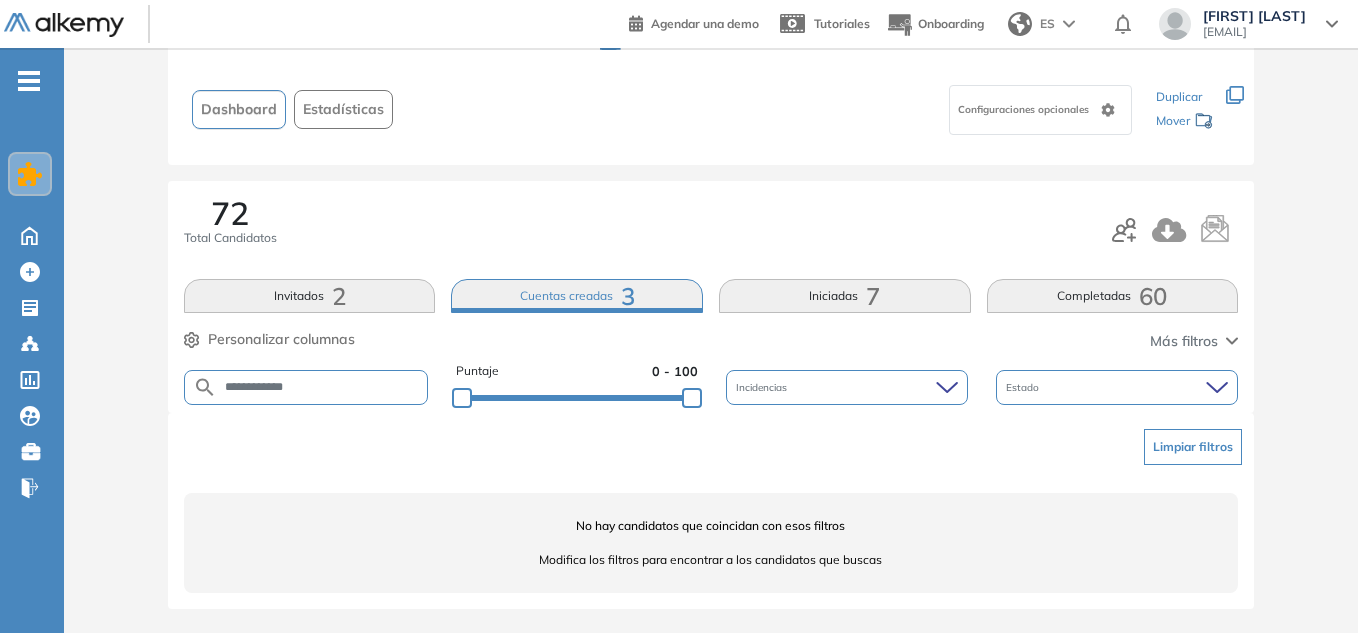 click on "**********" at bounding box center [322, 387] 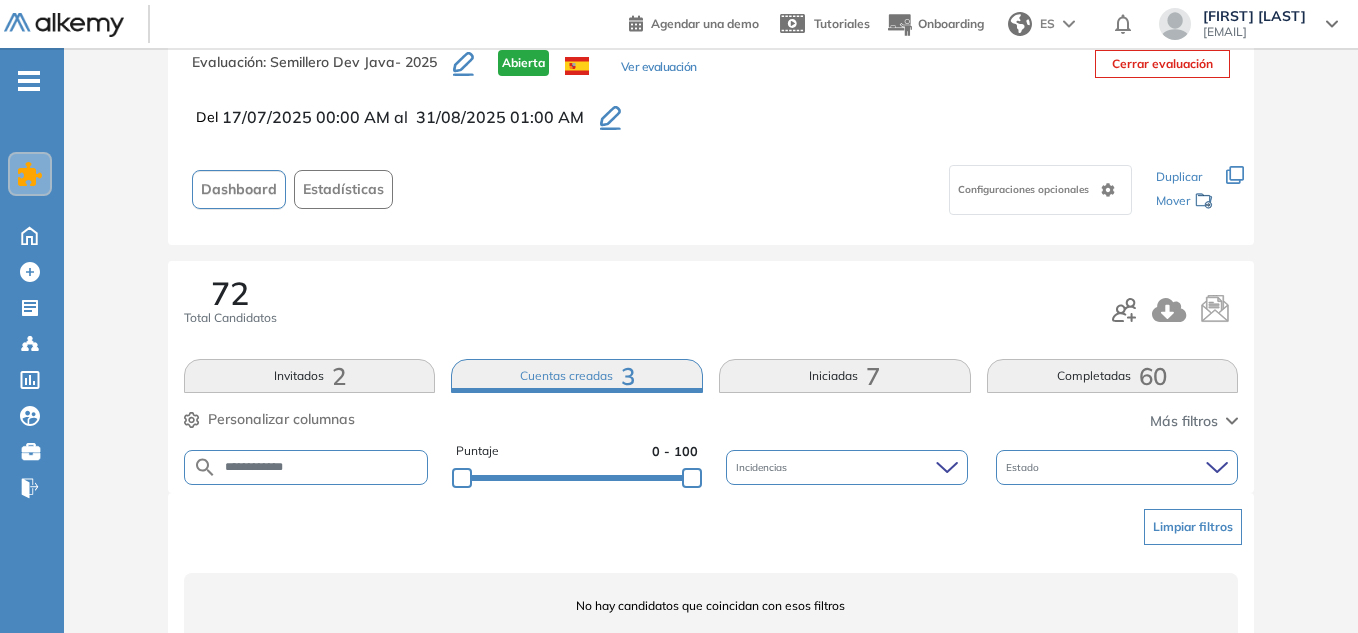 scroll, scrollTop: 142, scrollLeft: 0, axis: vertical 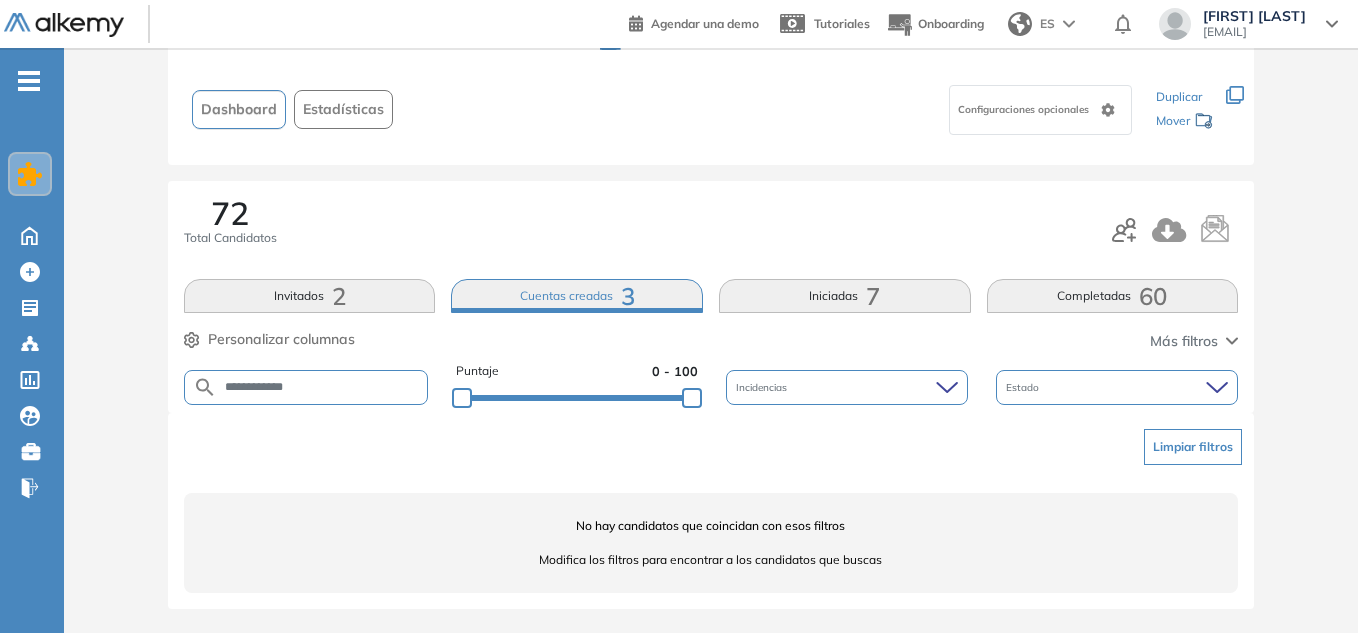 click on "Iniciadas 7" at bounding box center [845, 296] 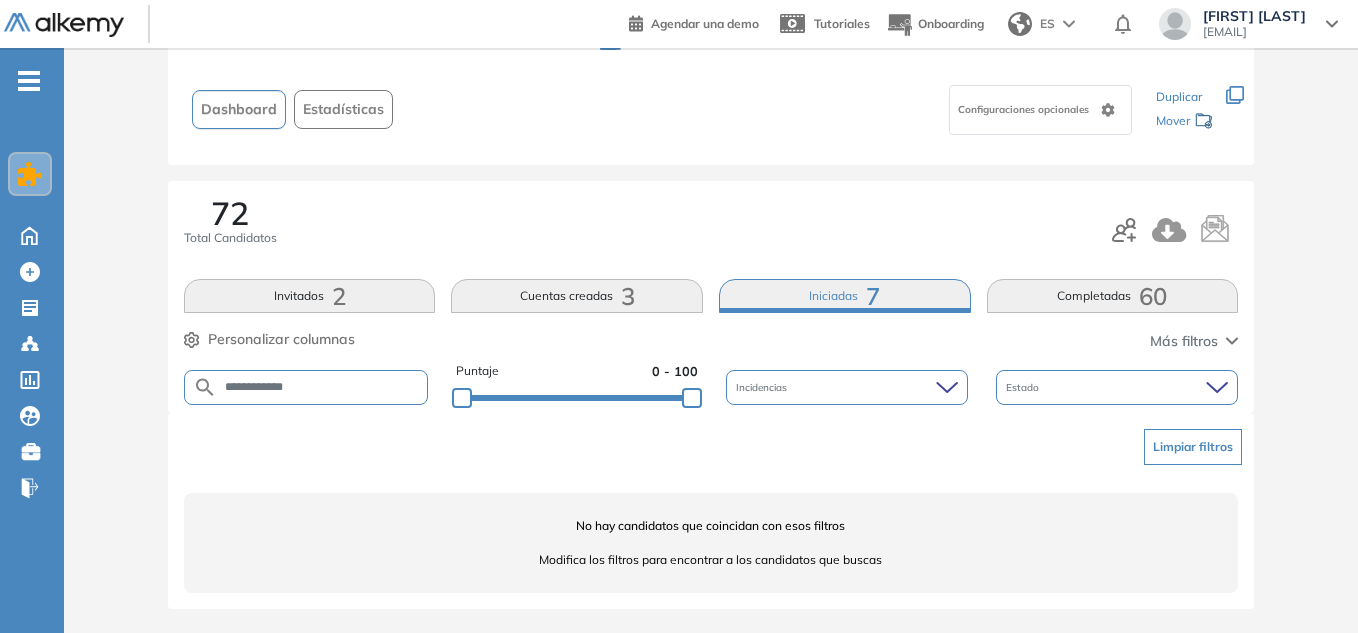 click on "**********" at bounding box center [711, 387] 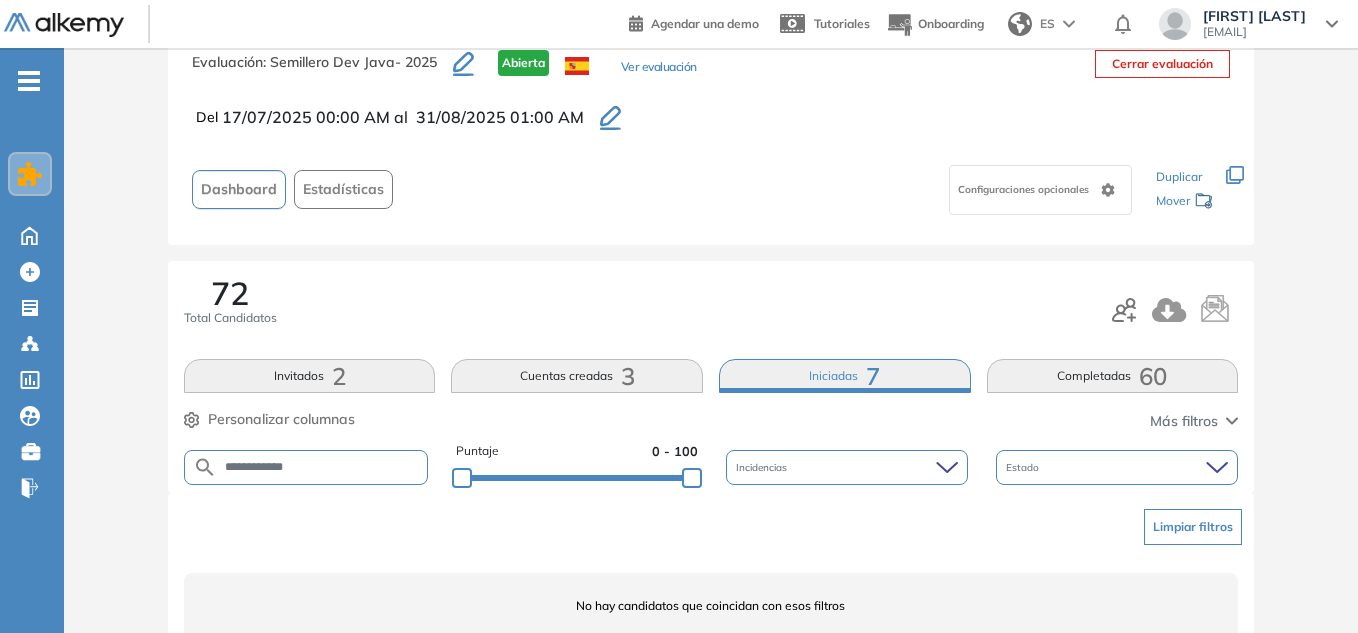 scroll, scrollTop: 142, scrollLeft: 0, axis: vertical 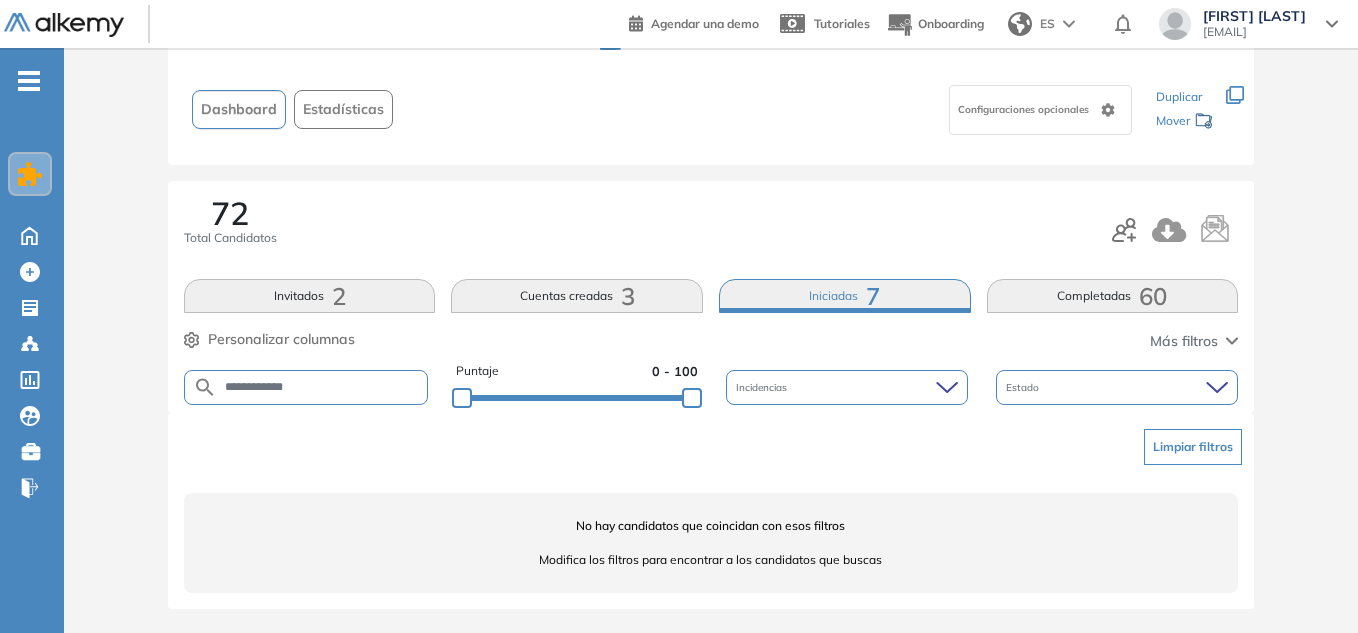 click on "72 Total Candidatos" at bounding box center [230, 222] 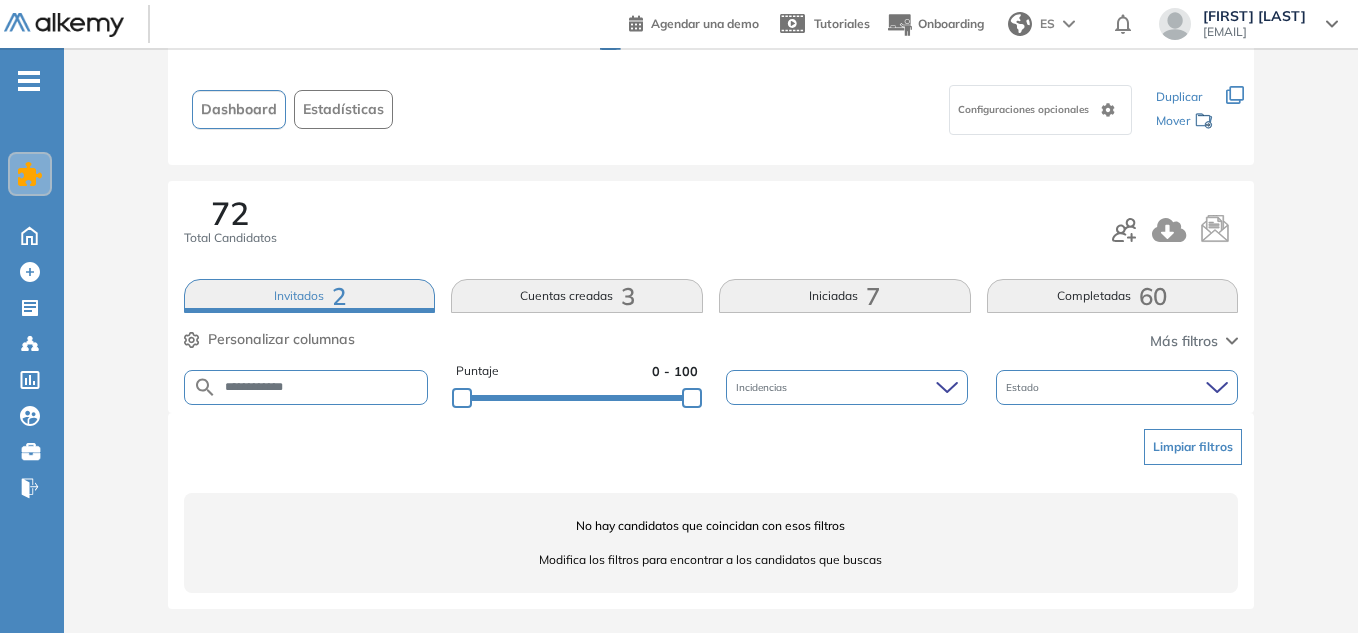 click on "Limpiar filtros" at bounding box center [1193, 447] 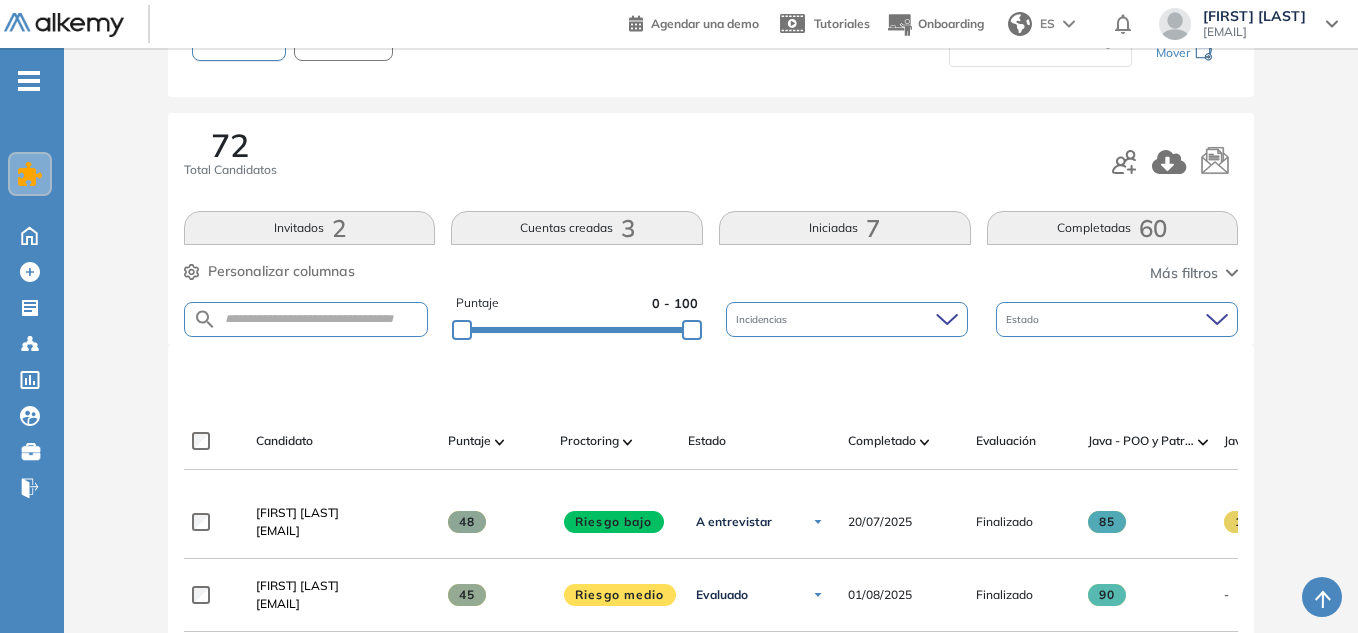 scroll, scrollTop: 242, scrollLeft: 0, axis: vertical 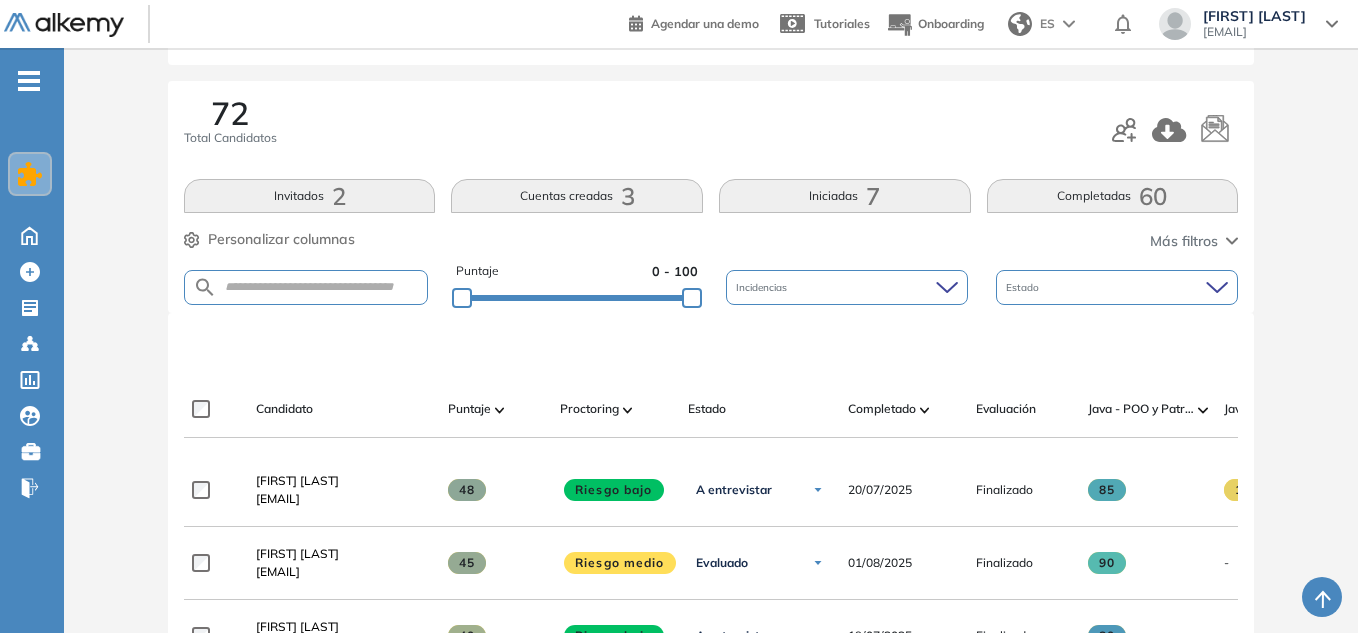 click on "Invitados 2" at bounding box center [310, 196] 